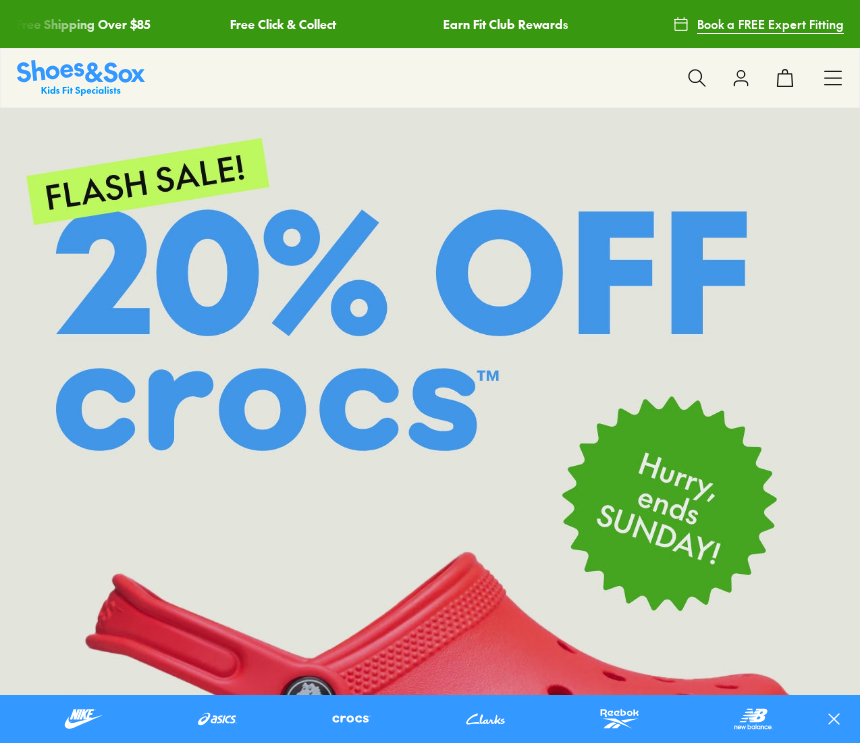scroll, scrollTop: 0, scrollLeft: 0, axis: both 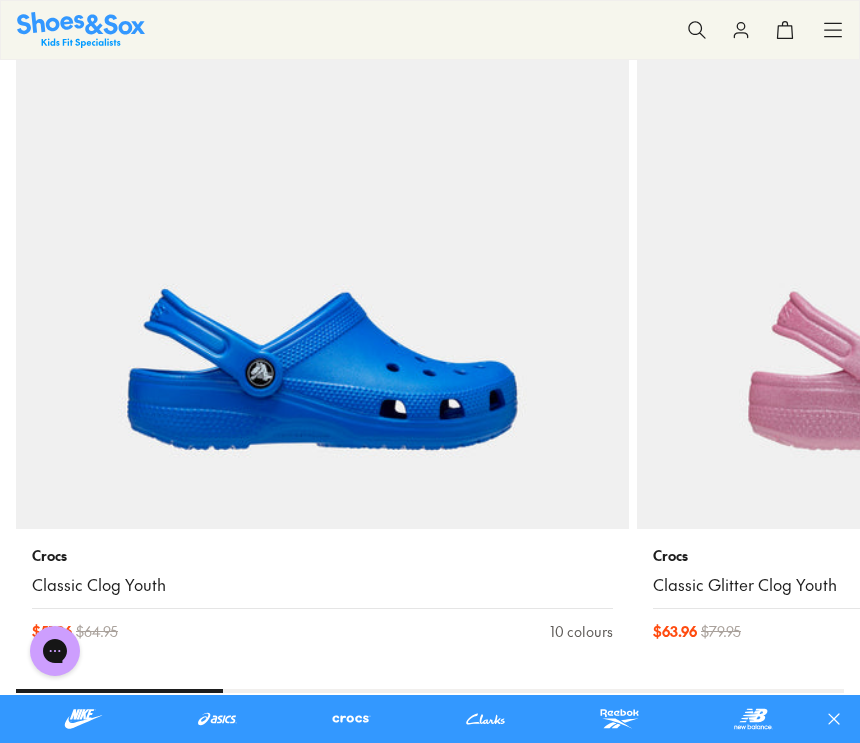 click at bounding box center [943, 222] 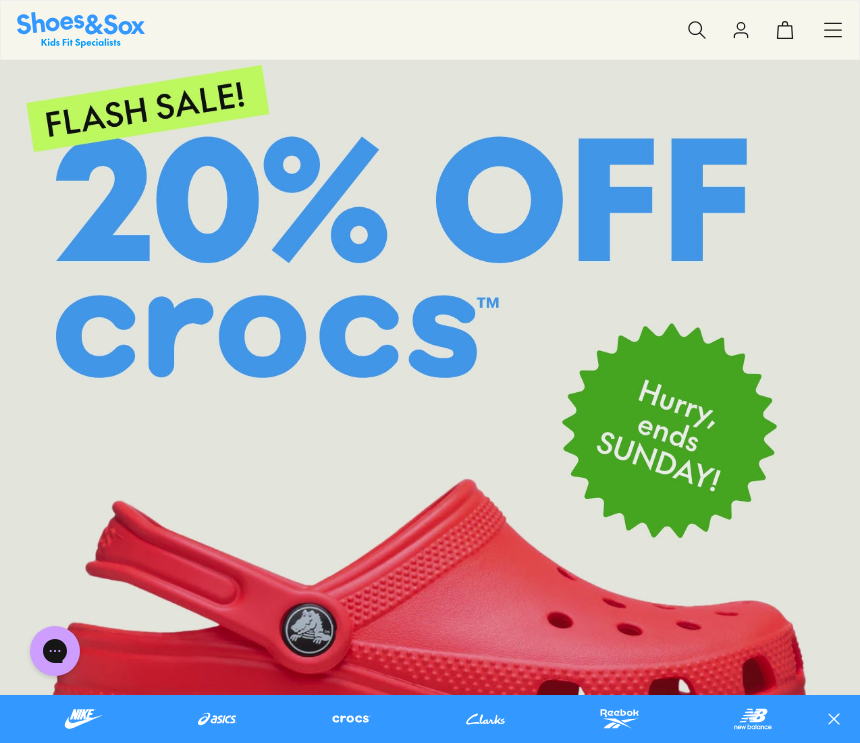 scroll, scrollTop: 0, scrollLeft: 0, axis: both 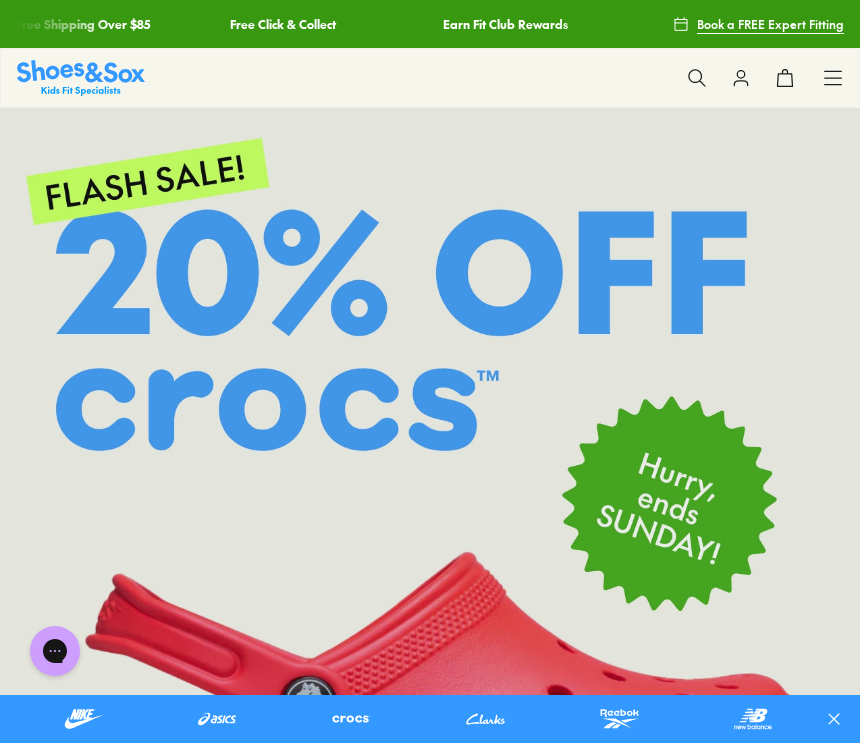 click at bounding box center (697, 78) 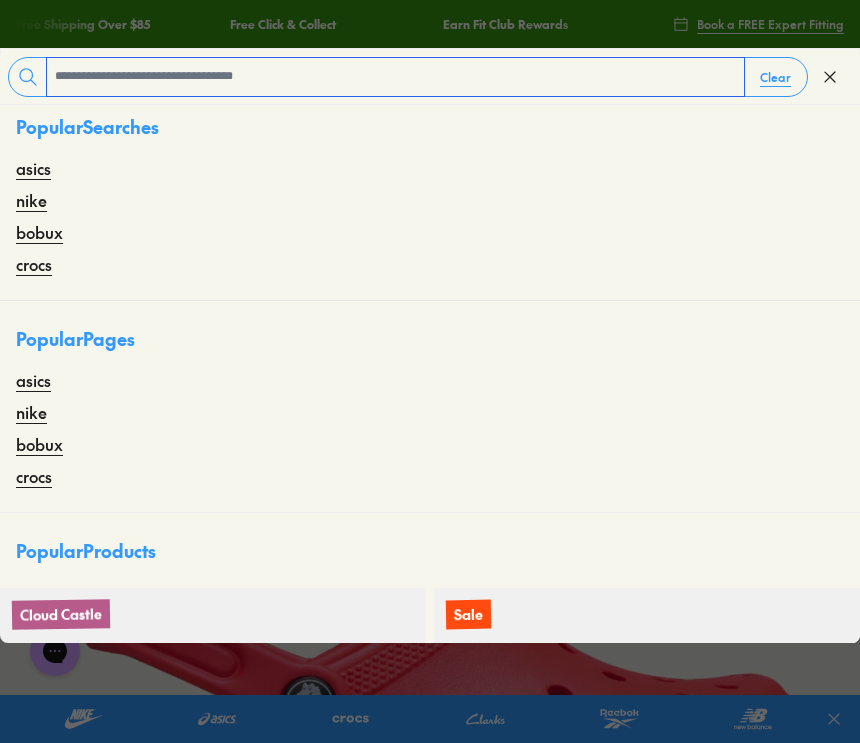 click at bounding box center (395, 77) 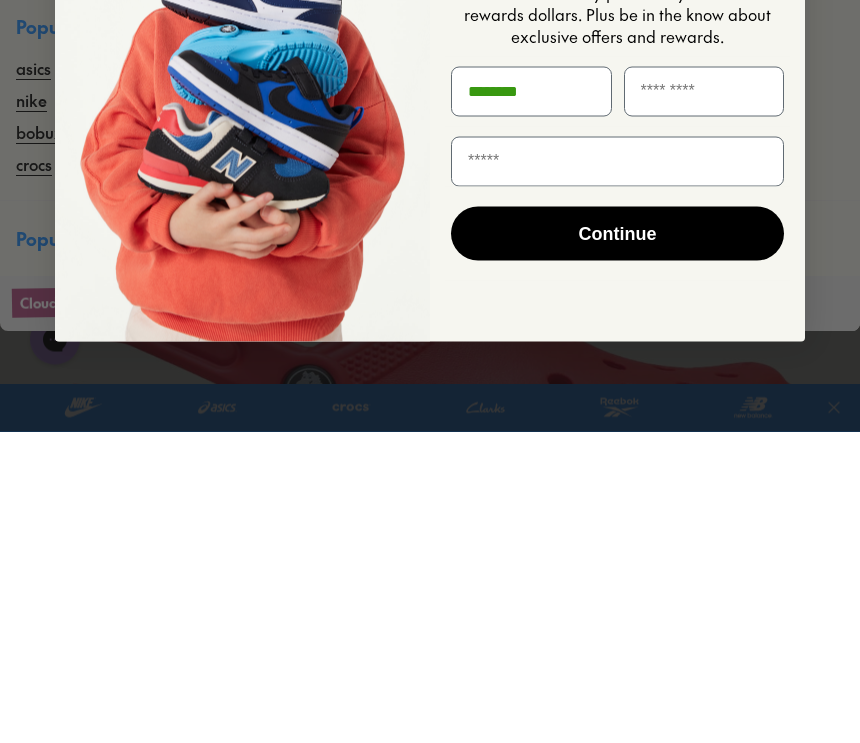 type on "*******" 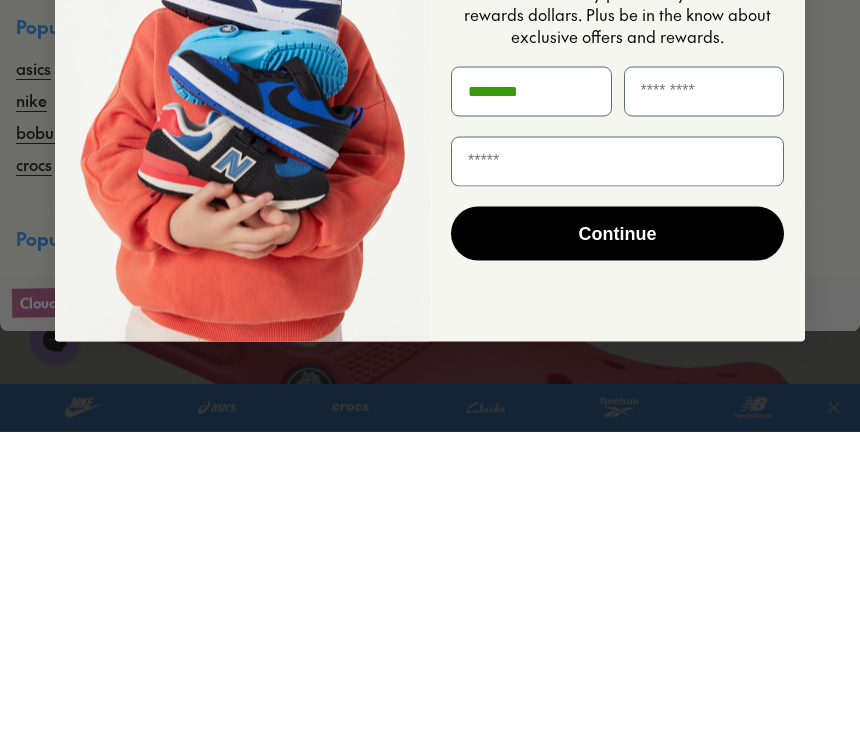 click at bounding box center (617, 473) 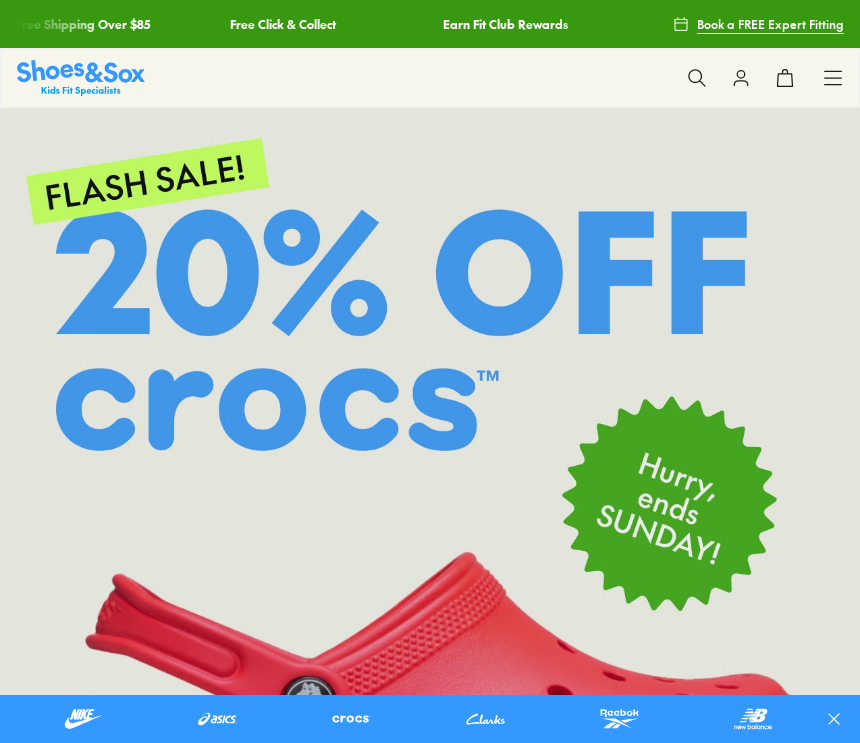 scroll, scrollTop: 0, scrollLeft: 0, axis: both 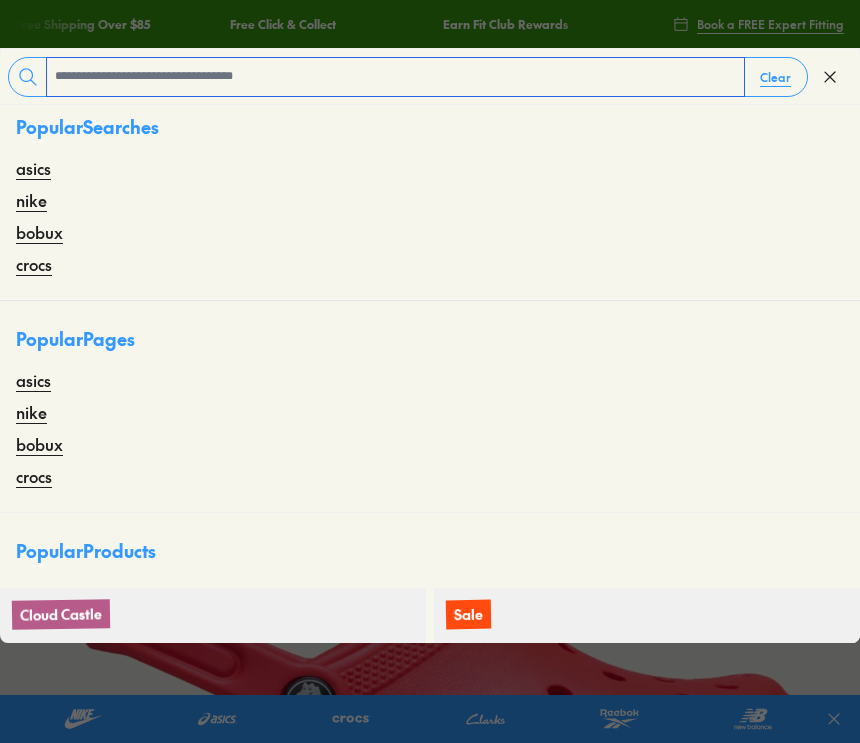 click at bounding box center [395, 77] 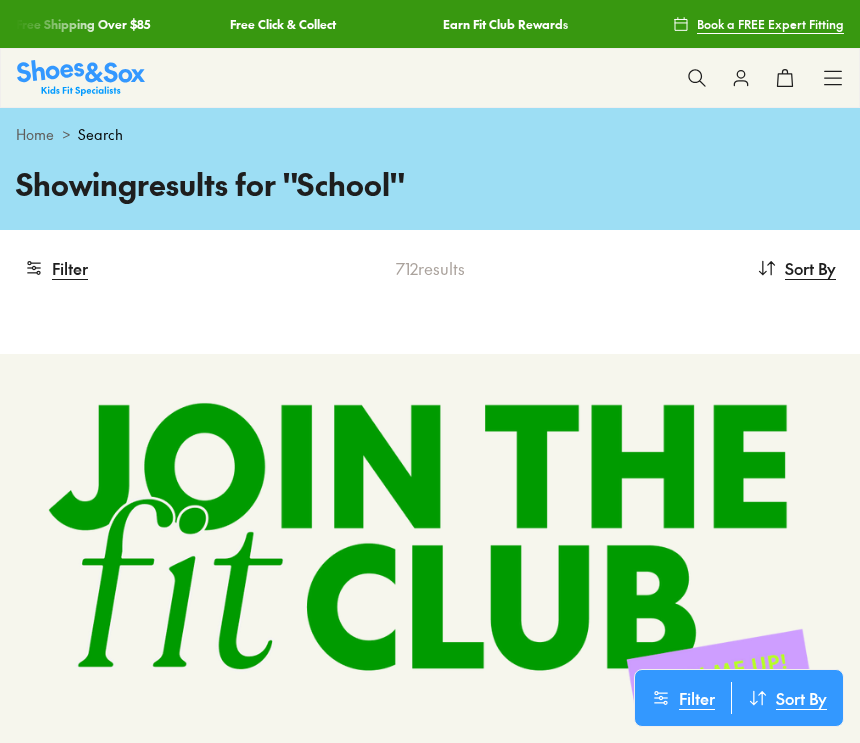scroll, scrollTop: 111, scrollLeft: 0, axis: vertical 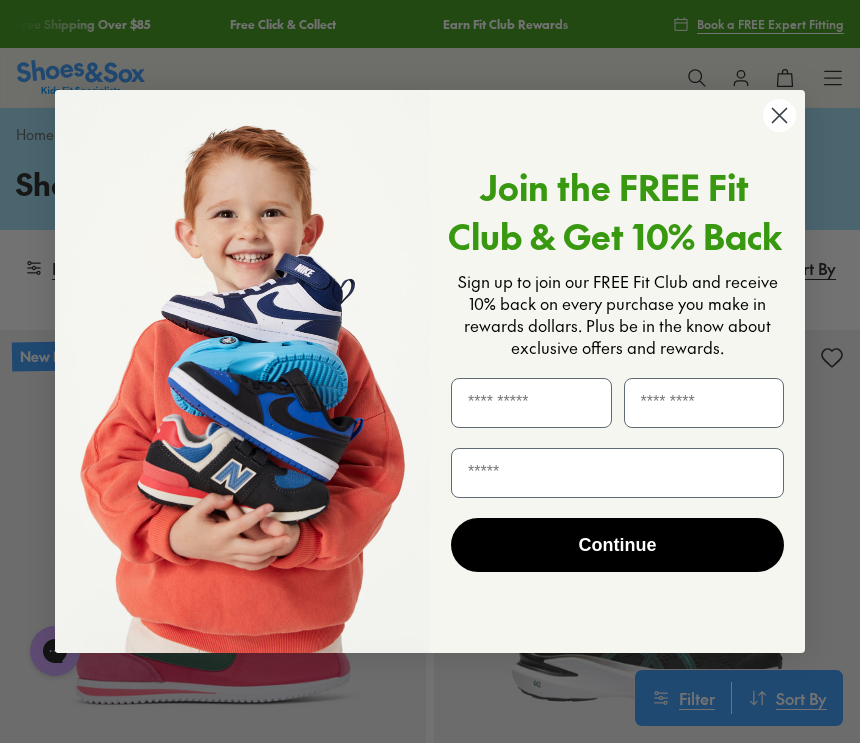 click 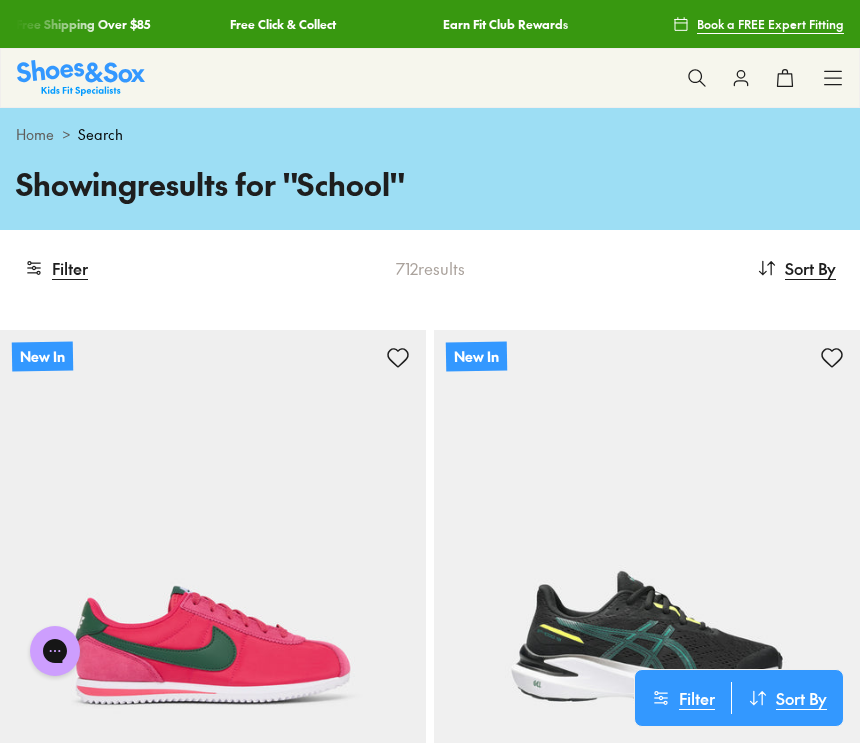 click 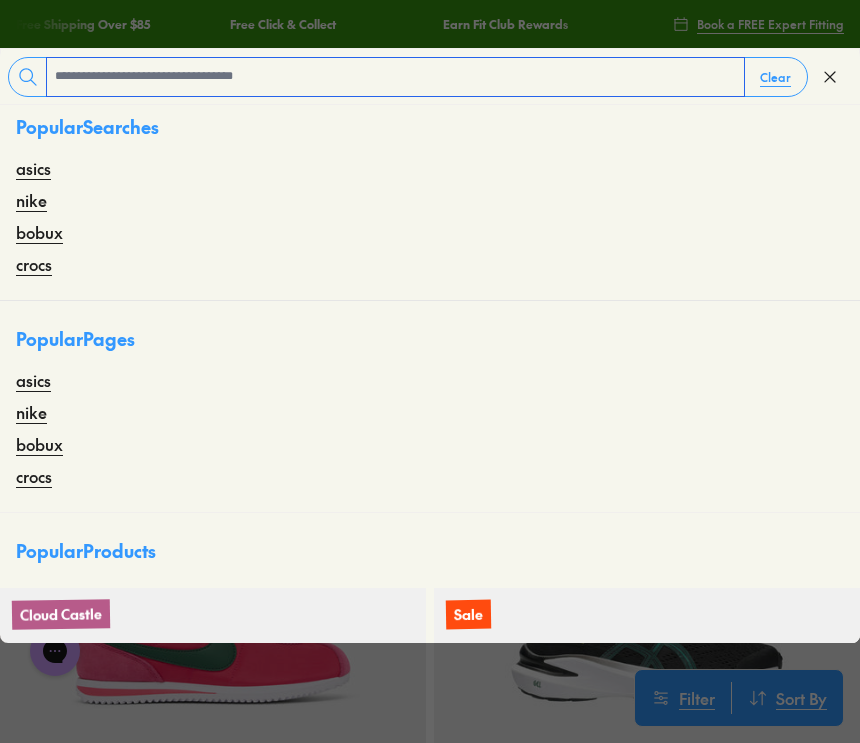 click at bounding box center (395, 77) 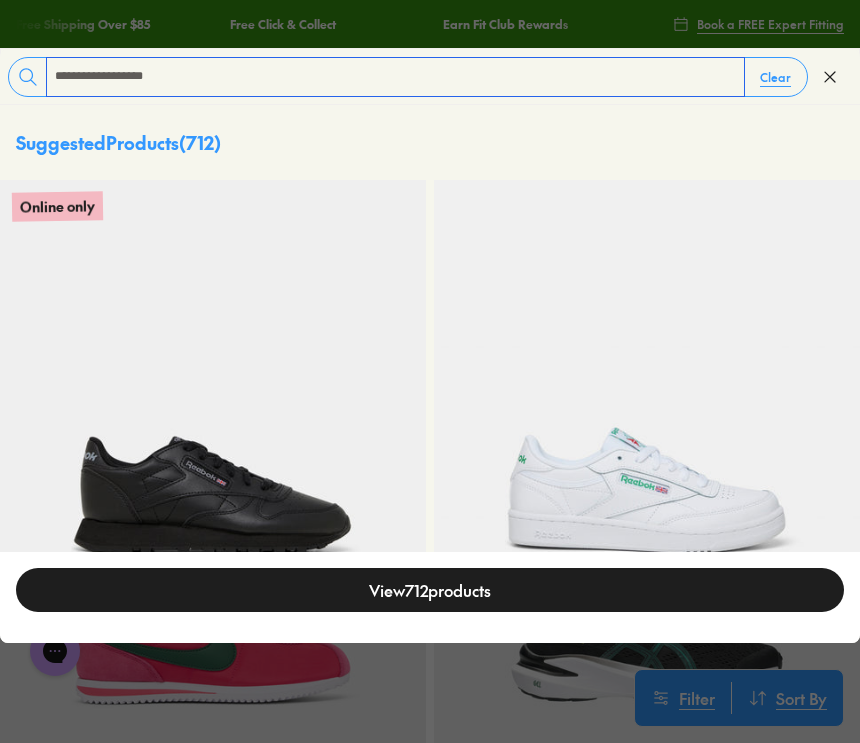 type on "**********" 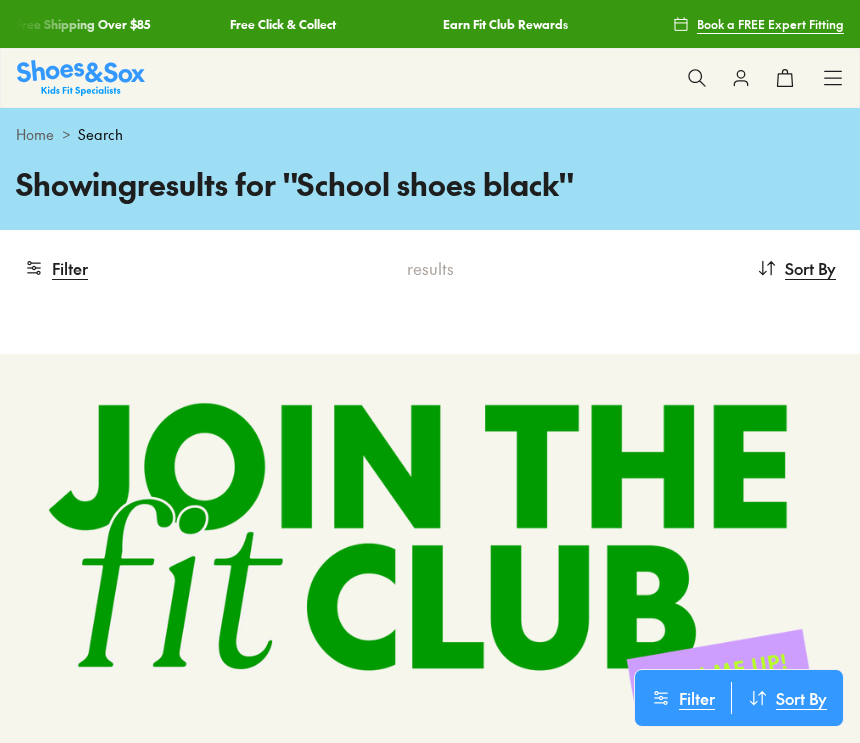 scroll, scrollTop: 0, scrollLeft: 0, axis: both 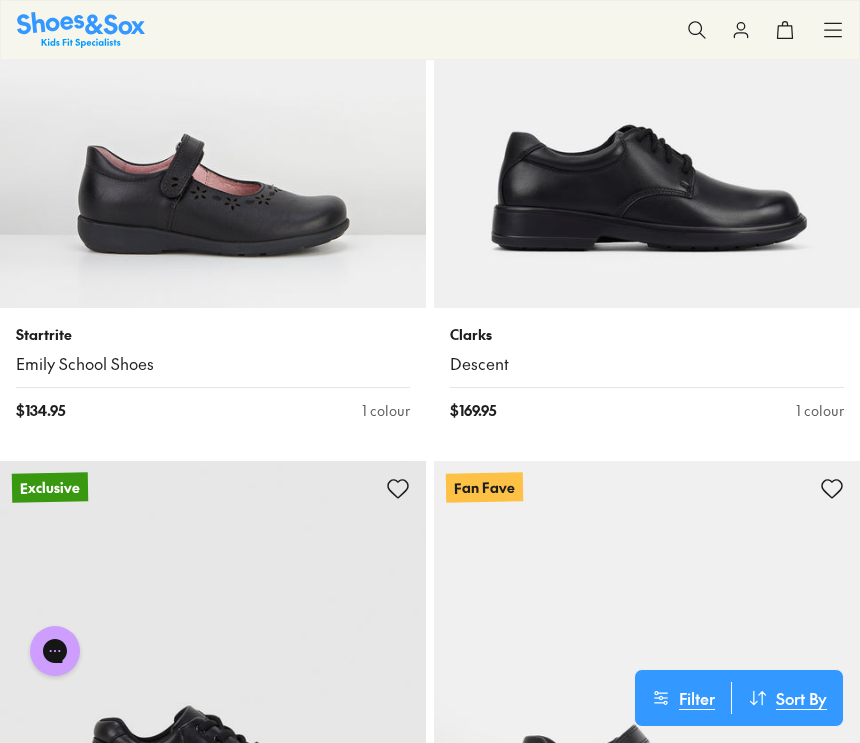 click at bounding box center (647, 95) 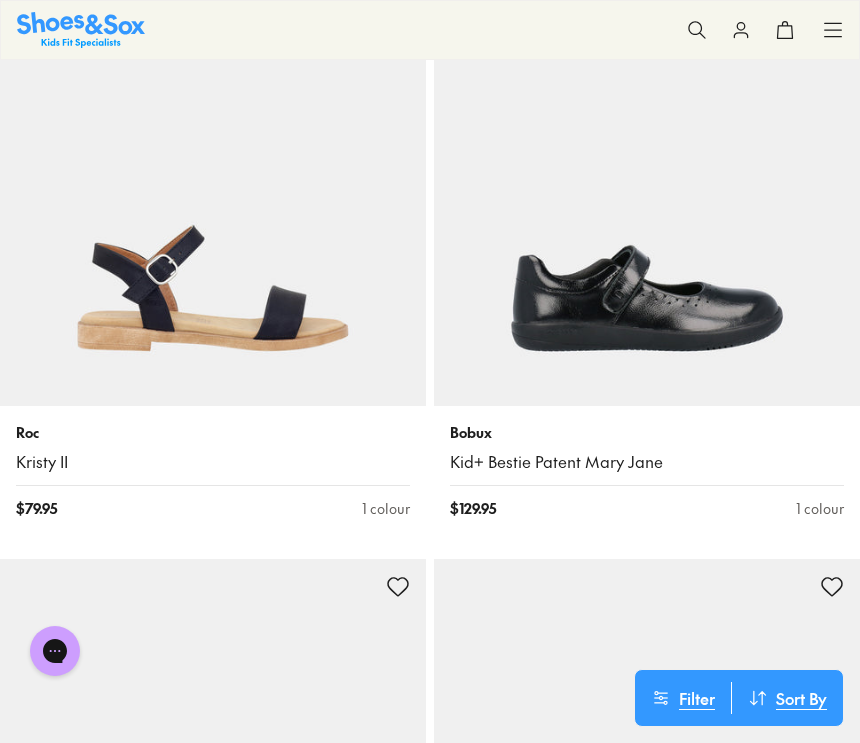 scroll, scrollTop: 8161, scrollLeft: 0, axis: vertical 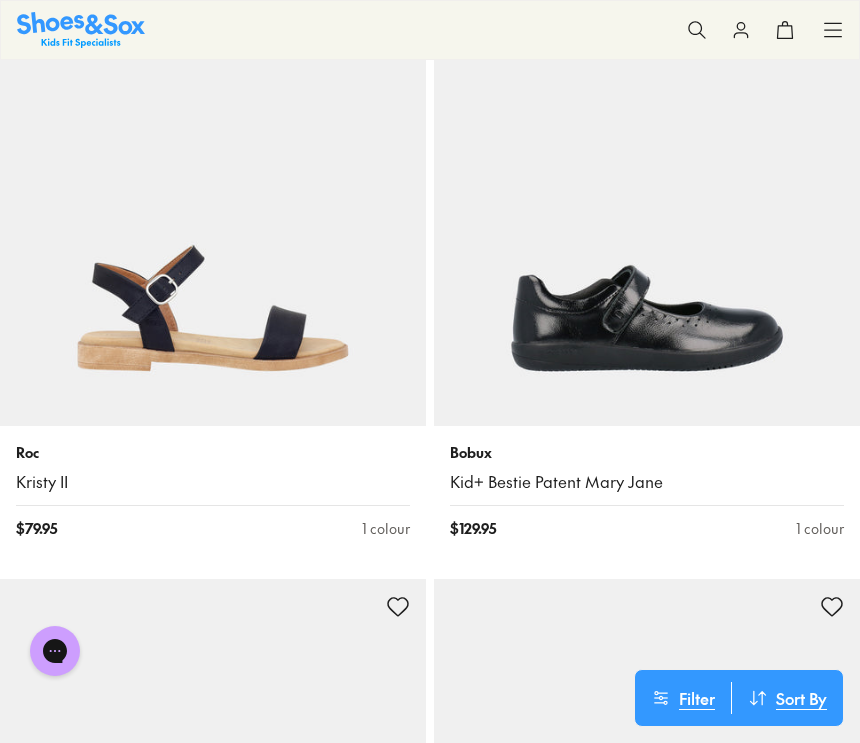 click at bounding box center (647, 213) 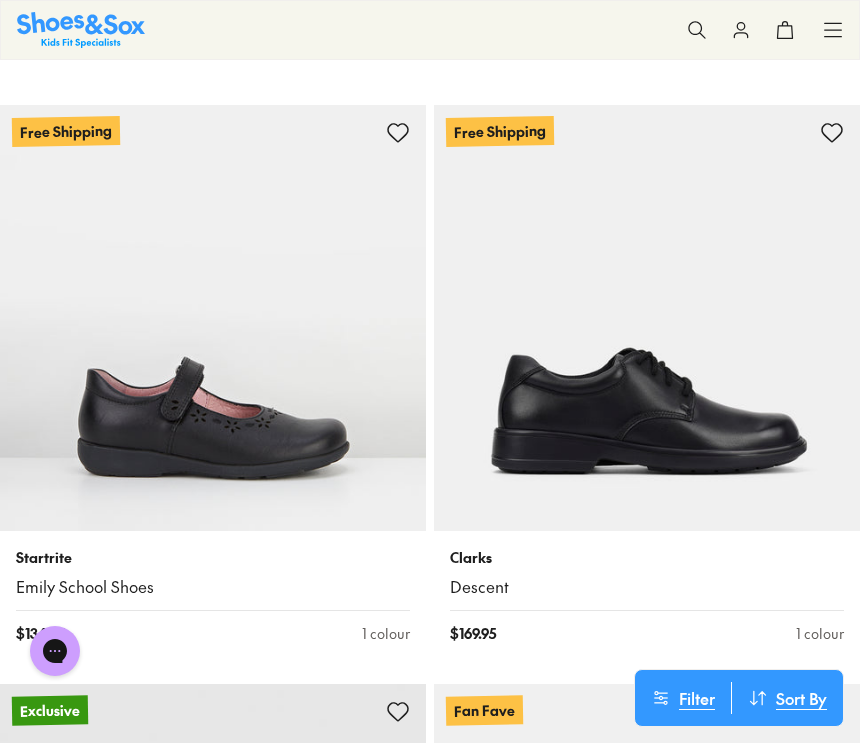 scroll, scrollTop: 227, scrollLeft: 0, axis: vertical 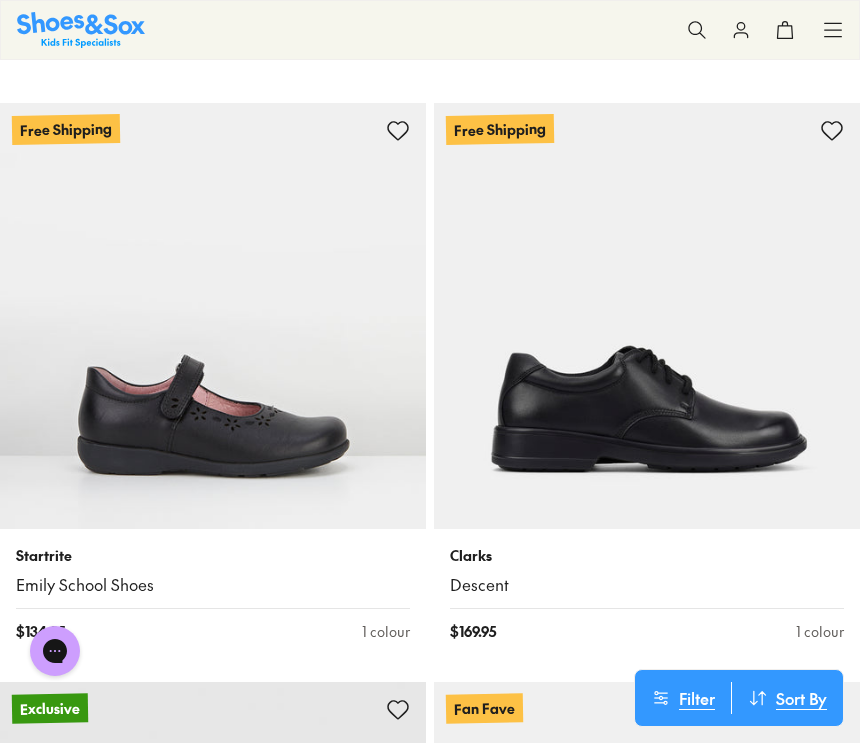 click at bounding box center [213, 316] 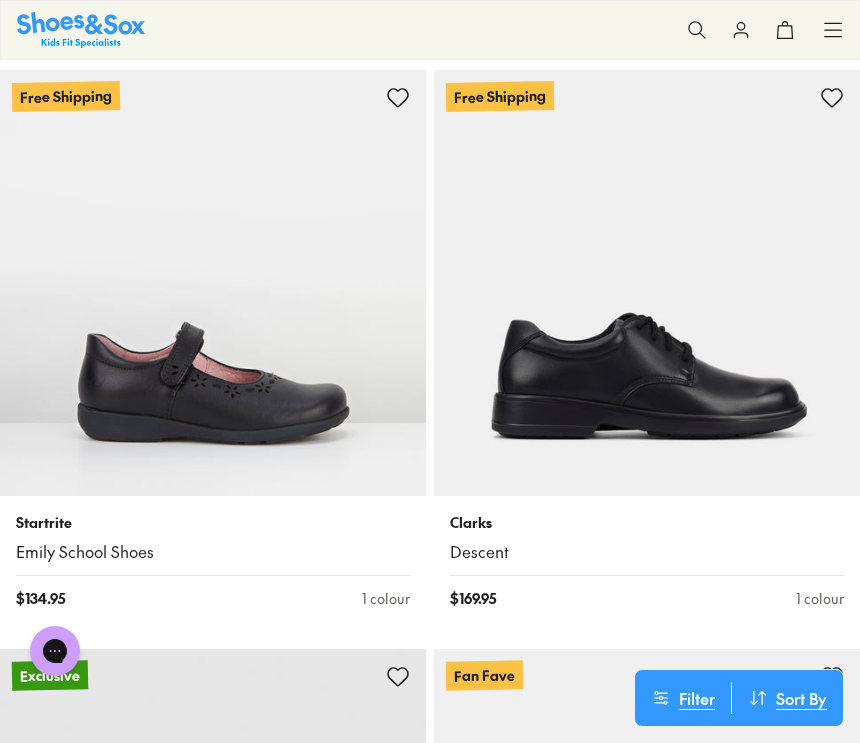 scroll, scrollTop: 0, scrollLeft: 0, axis: both 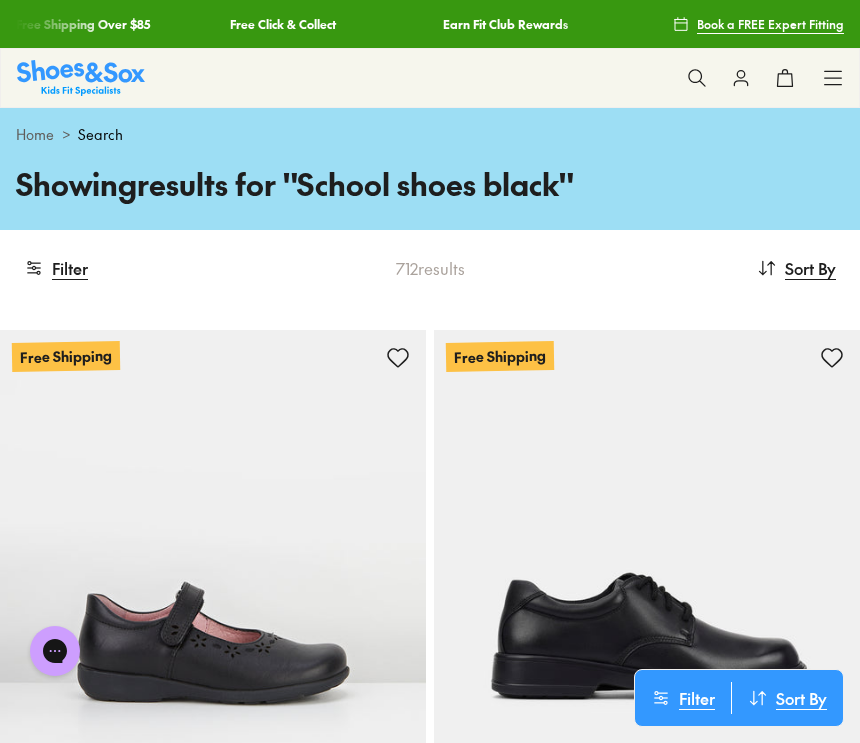 click at bounding box center [697, 78] 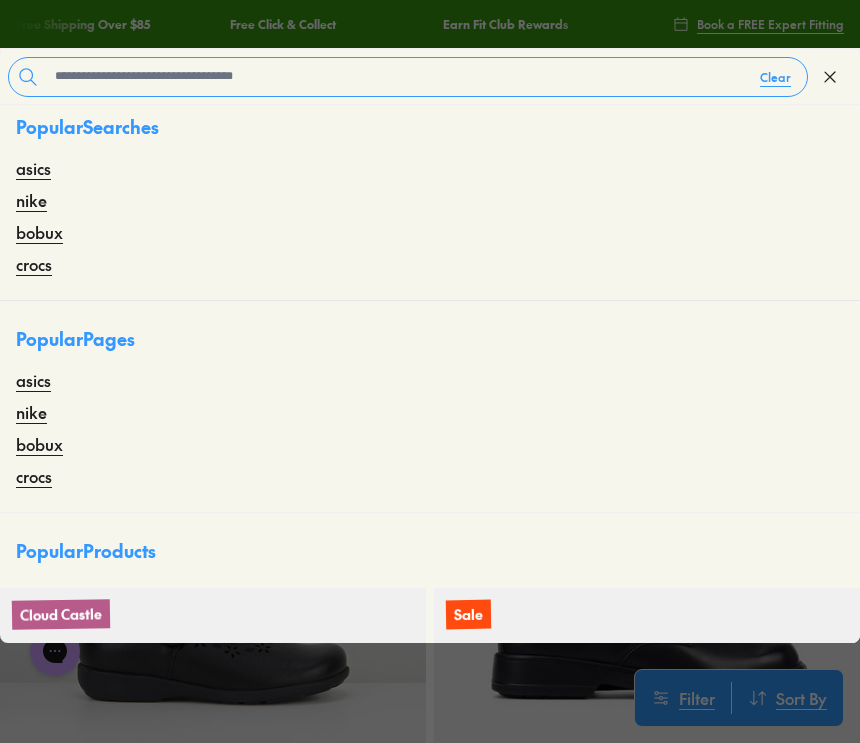 click 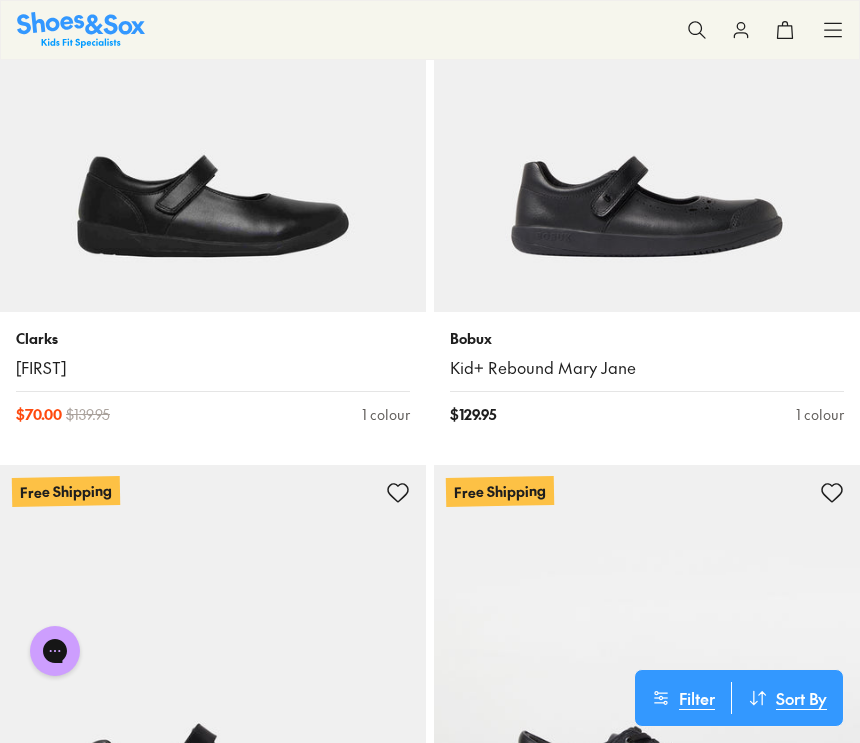 scroll, scrollTop: 16957, scrollLeft: 0, axis: vertical 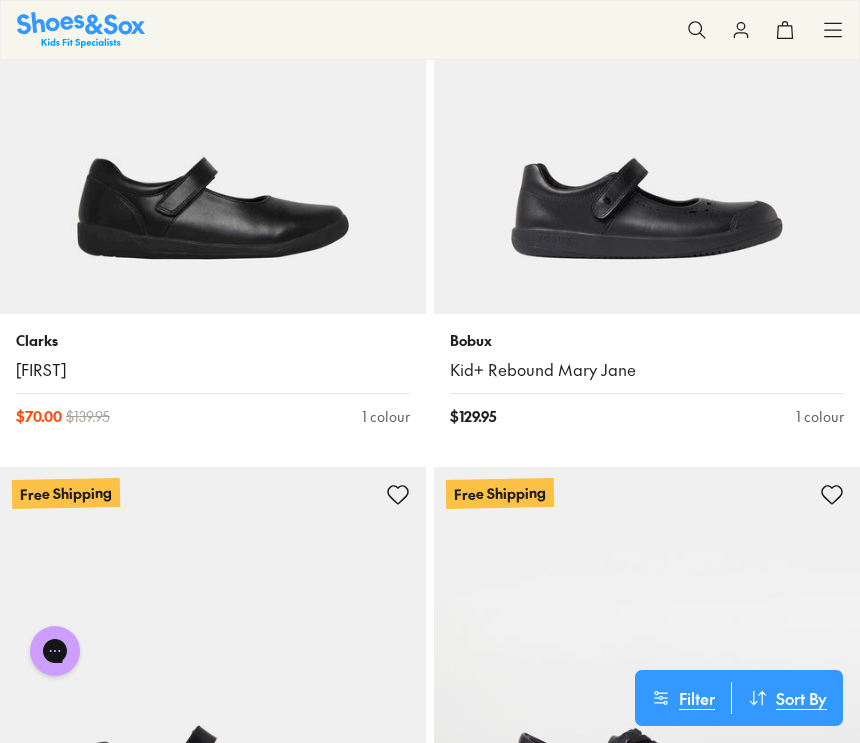 click at bounding box center [213, 101] 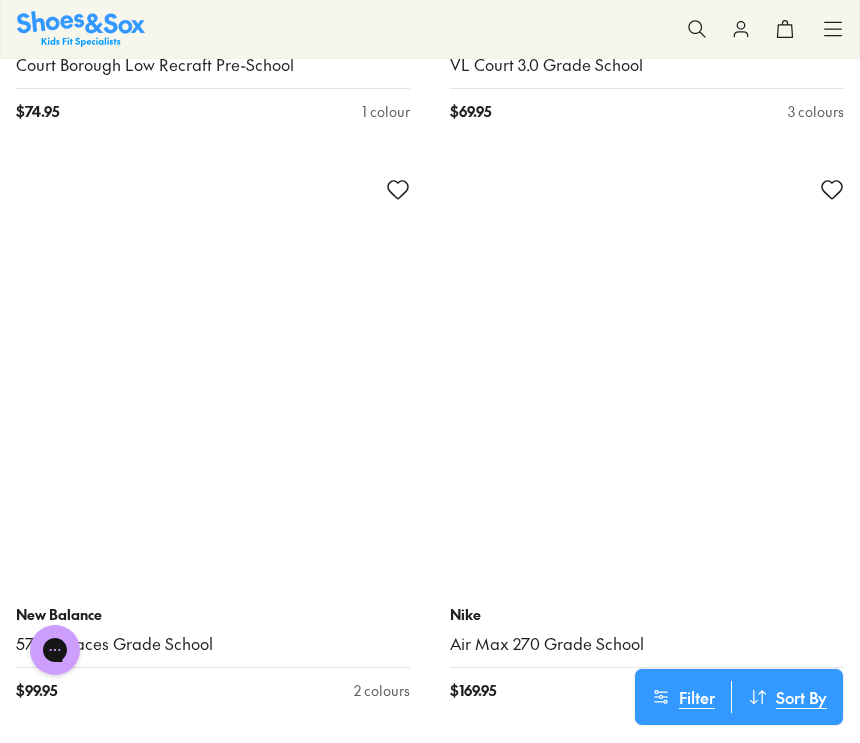 scroll, scrollTop: 83838, scrollLeft: 0, axis: vertical 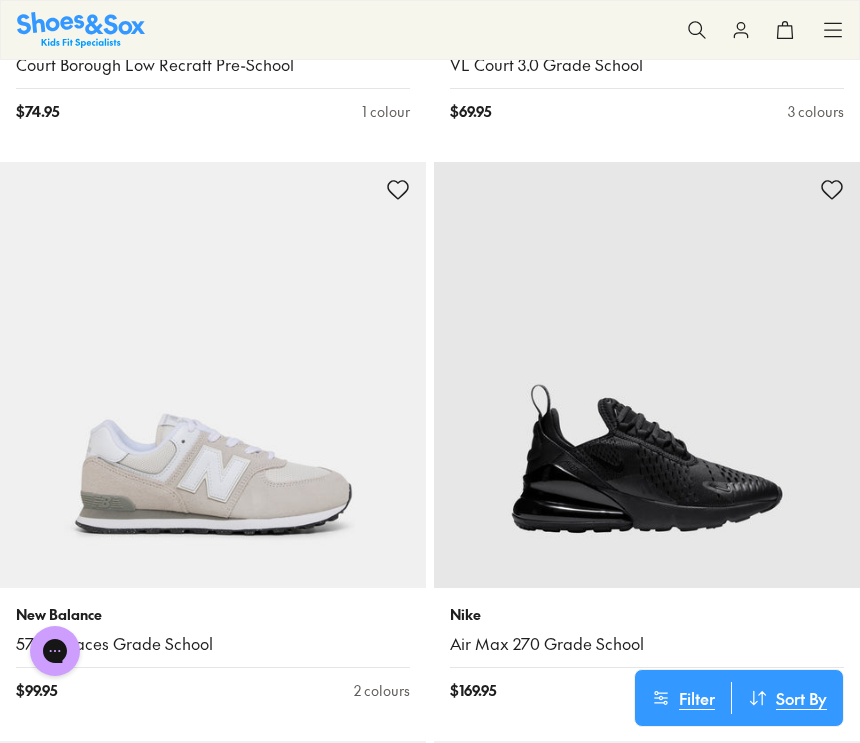 click at bounding box center [213, 375] 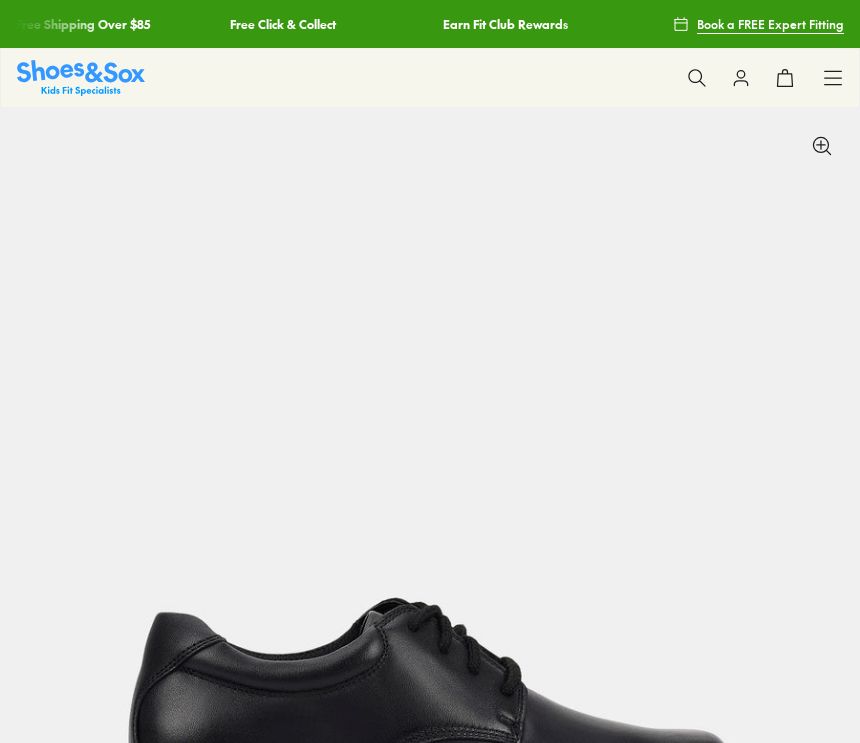 scroll, scrollTop: 0, scrollLeft: 0, axis: both 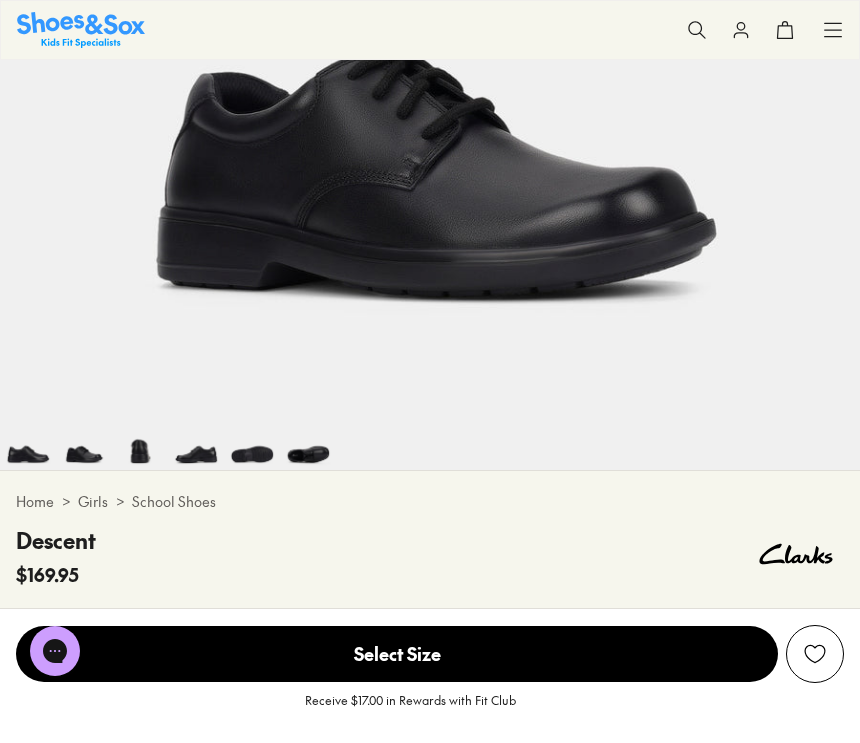 select on "*" 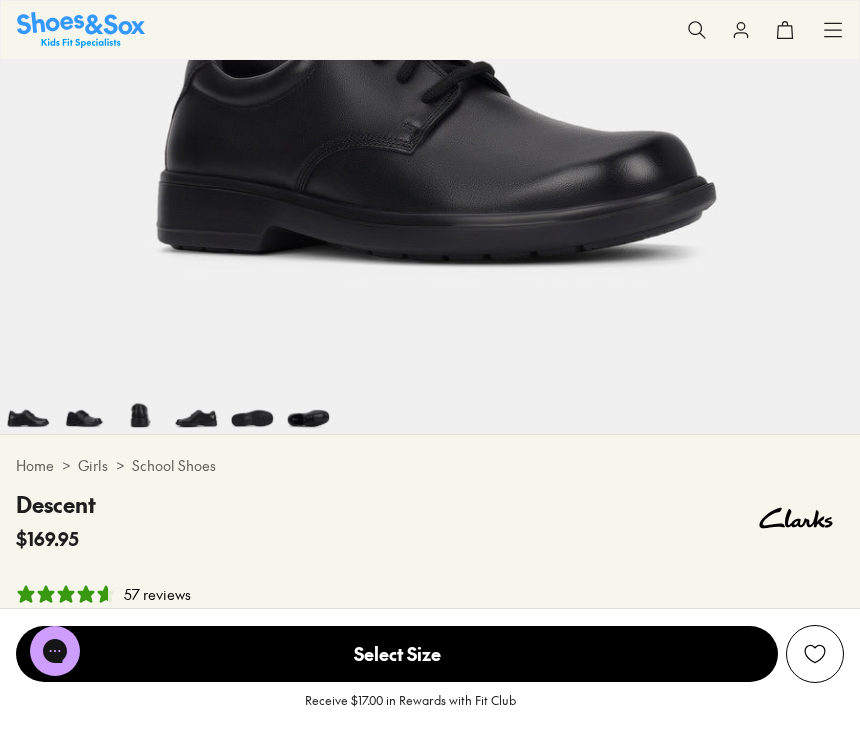scroll, scrollTop: 591, scrollLeft: 0, axis: vertical 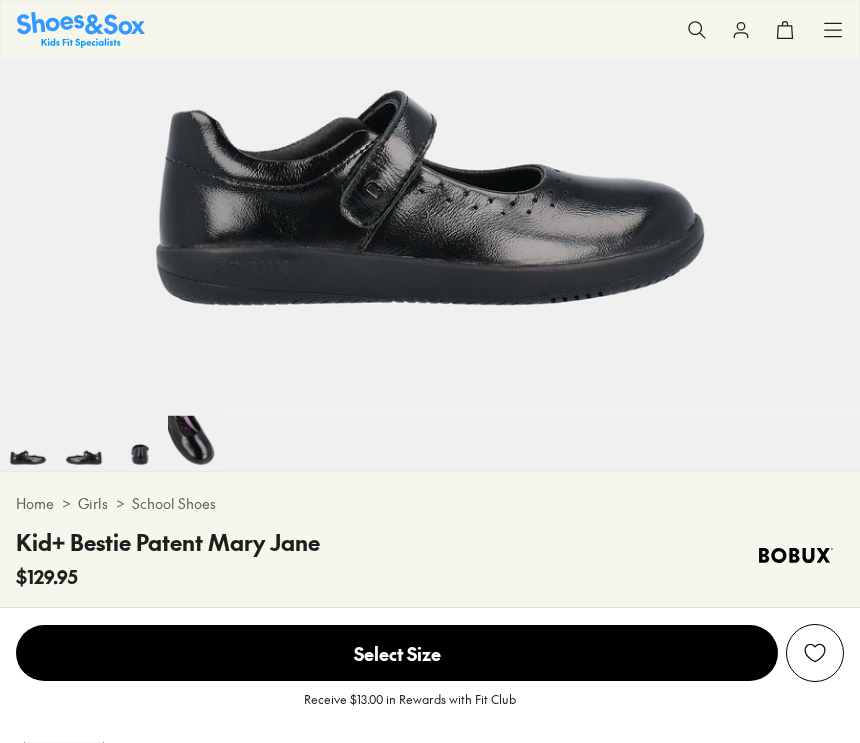 select on "*" 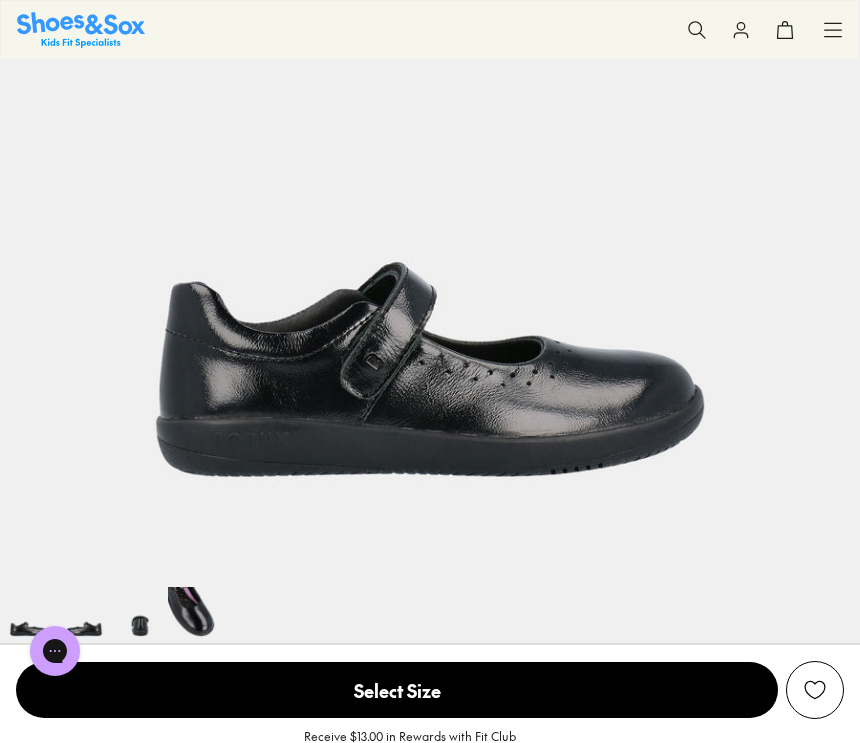scroll, scrollTop: 294, scrollLeft: 0, axis: vertical 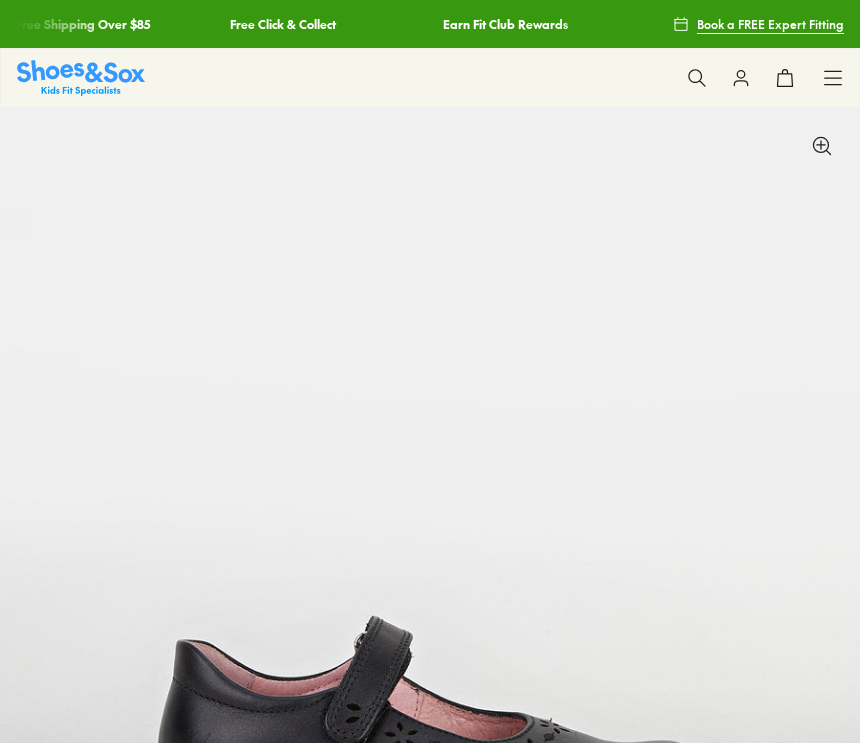 select on "*" 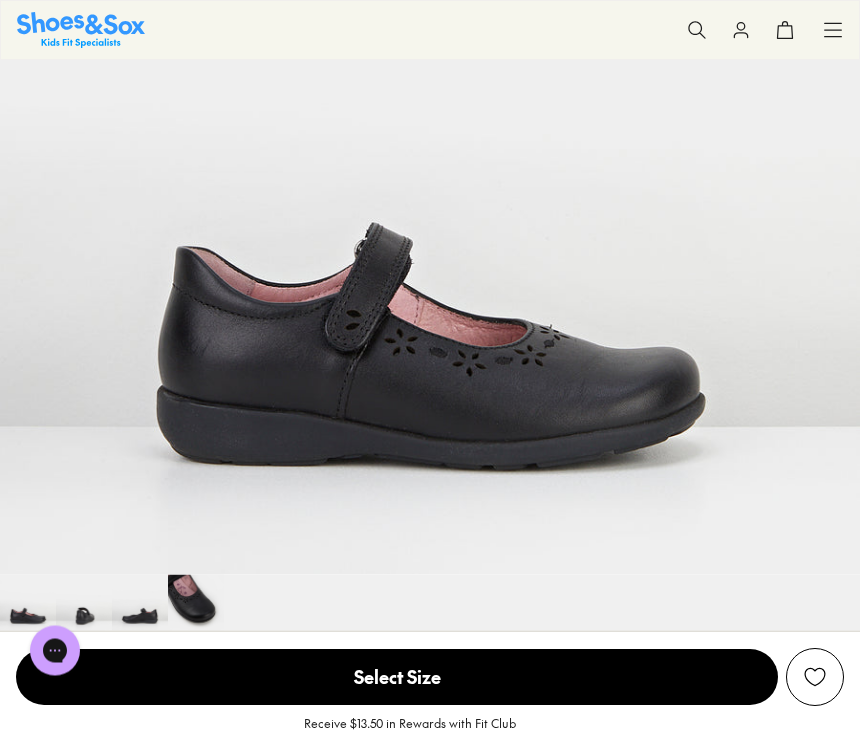 scroll, scrollTop: 231, scrollLeft: 0, axis: vertical 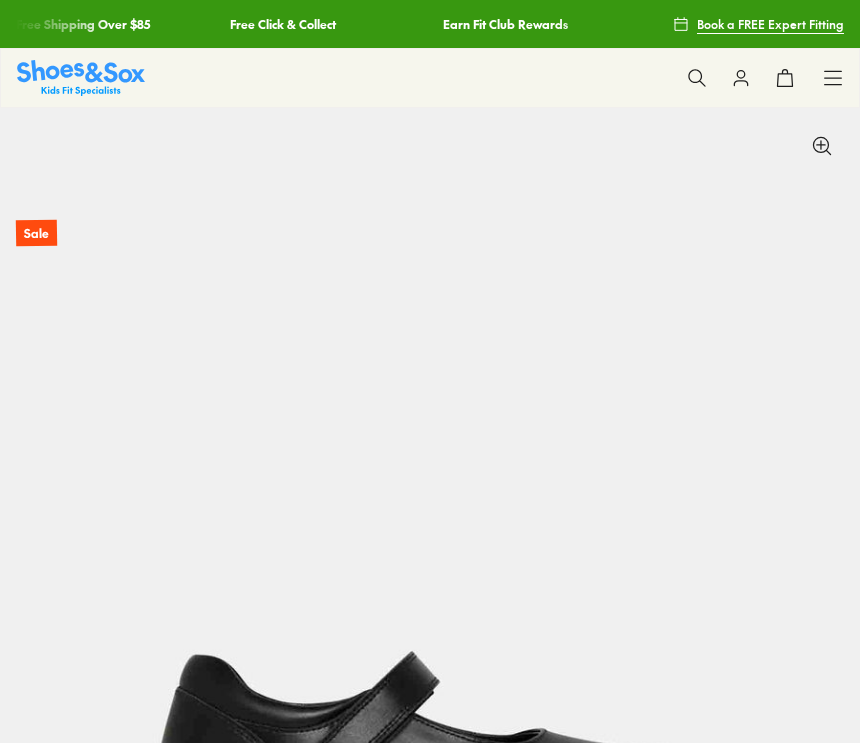 select on "*" 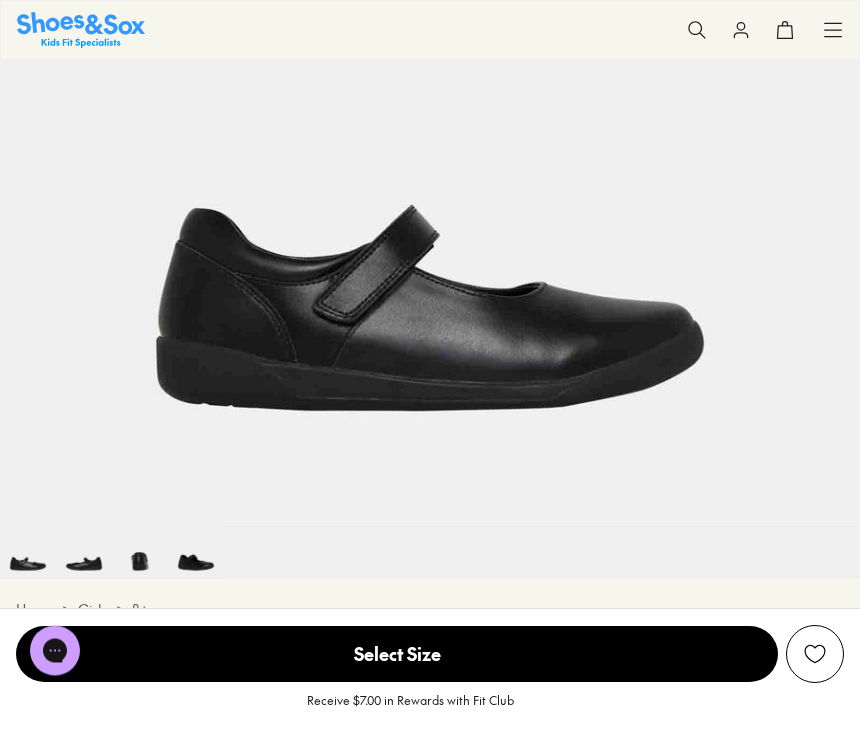 scroll, scrollTop: 415, scrollLeft: 0, axis: vertical 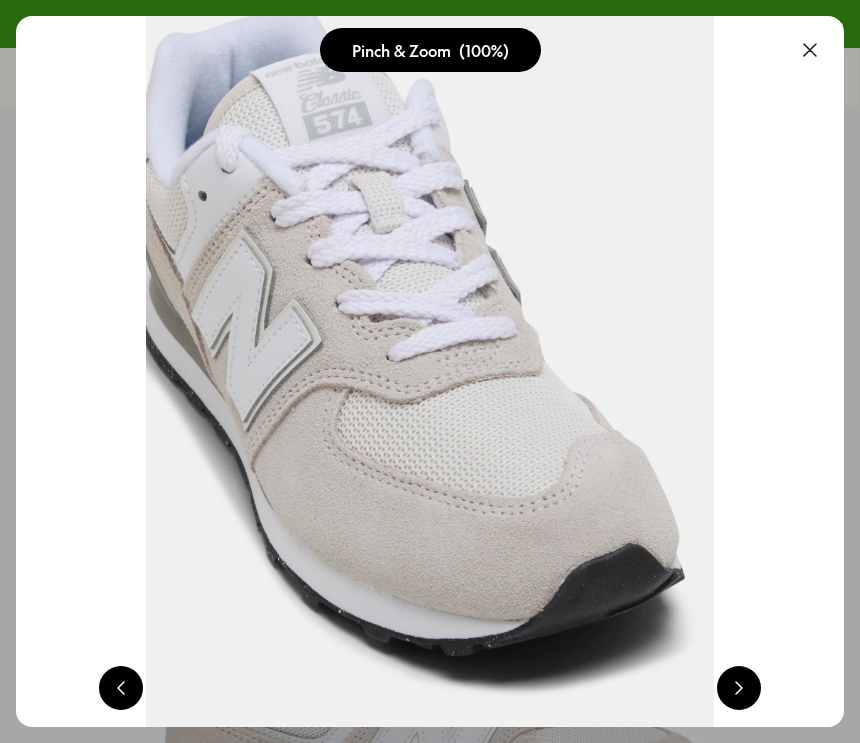 select on "*" 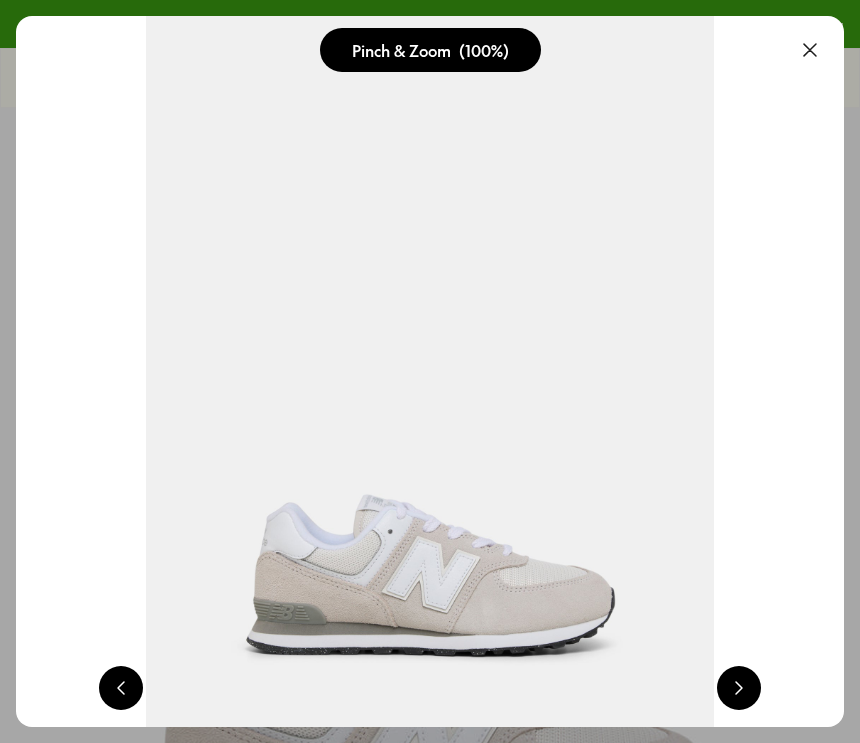 scroll, scrollTop: 0, scrollLeft: 0, axis: both 